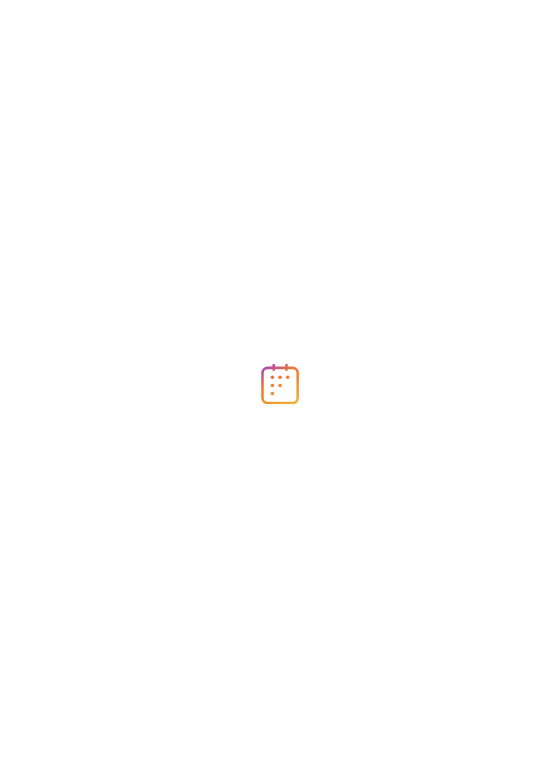 scroll, scrollTop: 0, scrollLeft: 0, axis: both 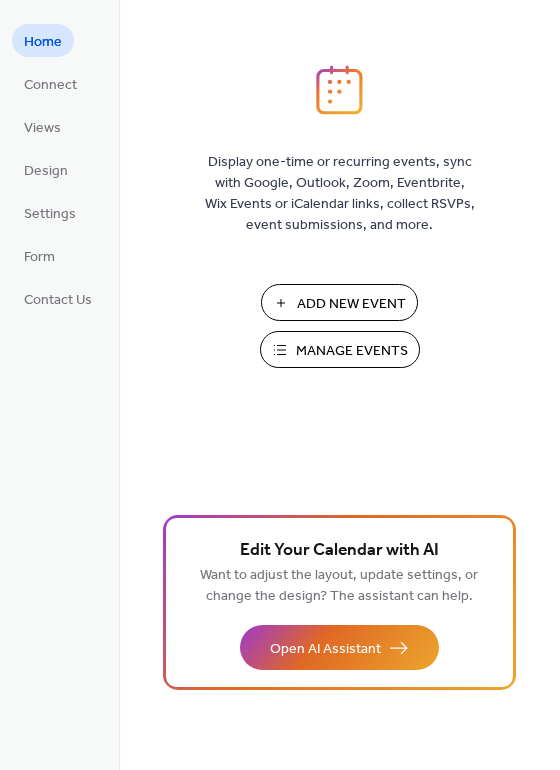 click on "Manage Events" at bounding box center [352, 351] 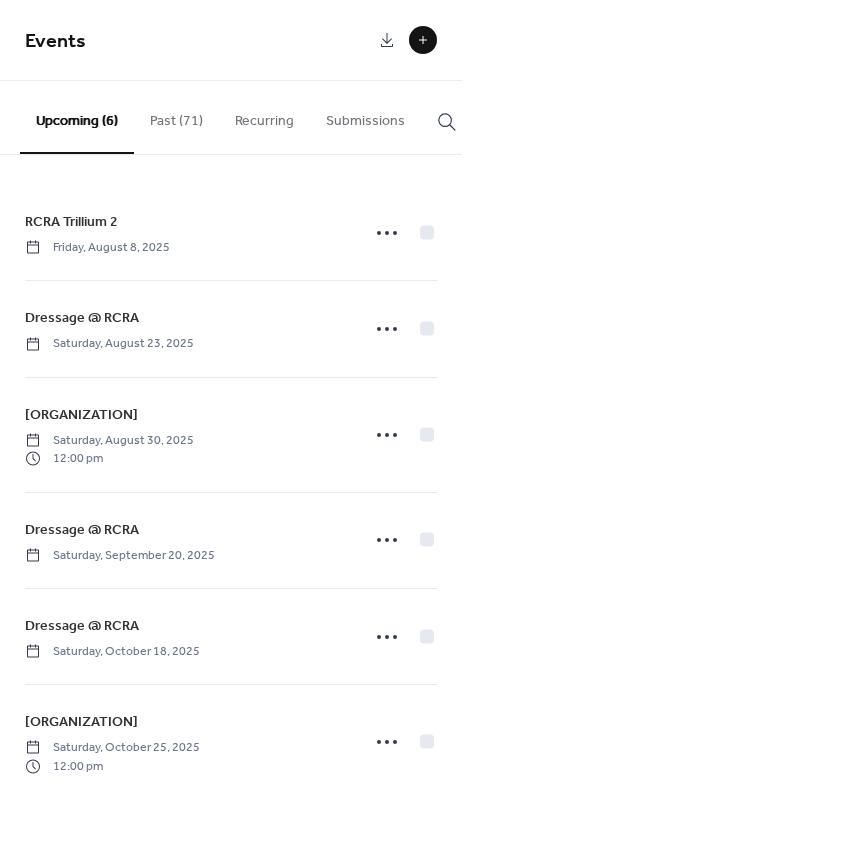 scroll, scrollTop: 0, scrollLeft: 0, axis: both 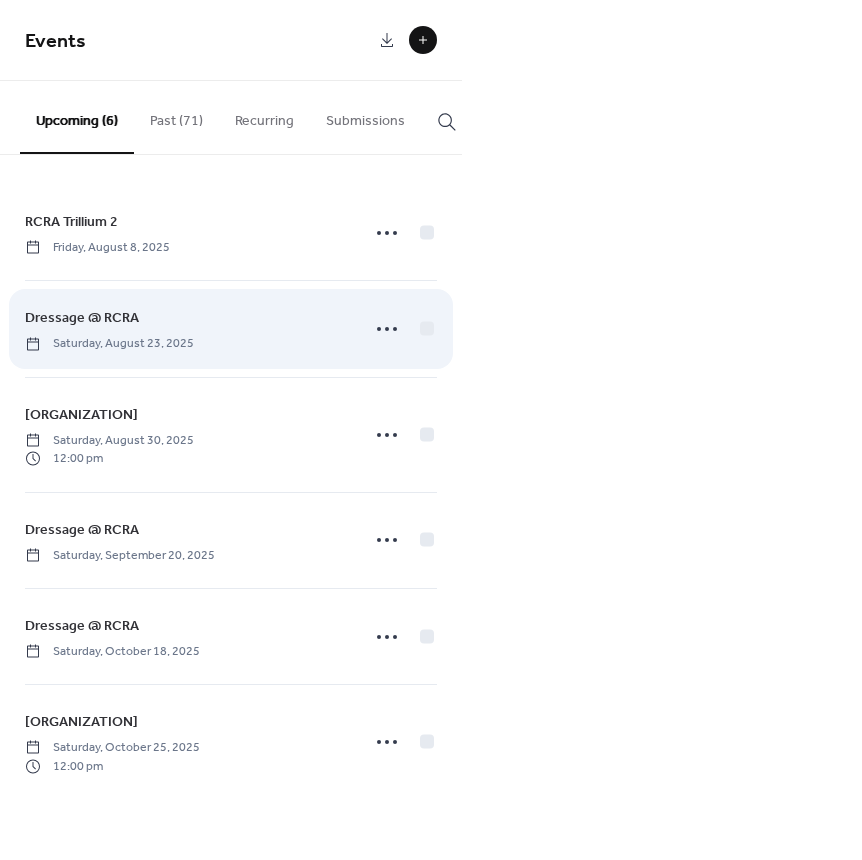 click on "Dressage @ RCRA Saturday, [DATE]" at bounding box center (186, 328) 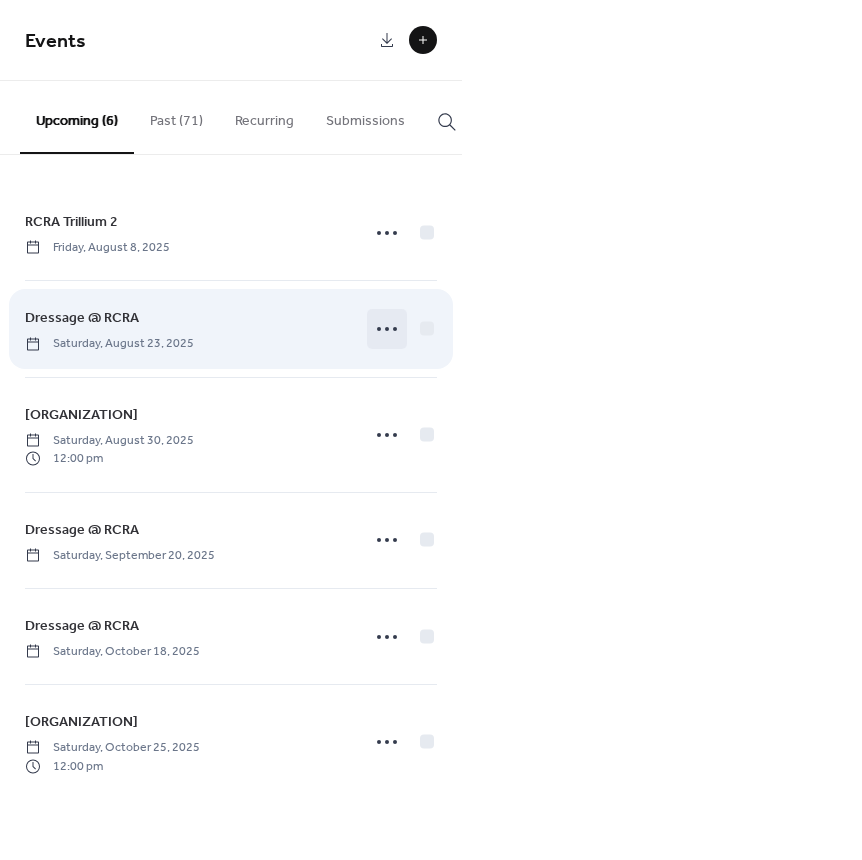 click at bounding box center [387, 329] 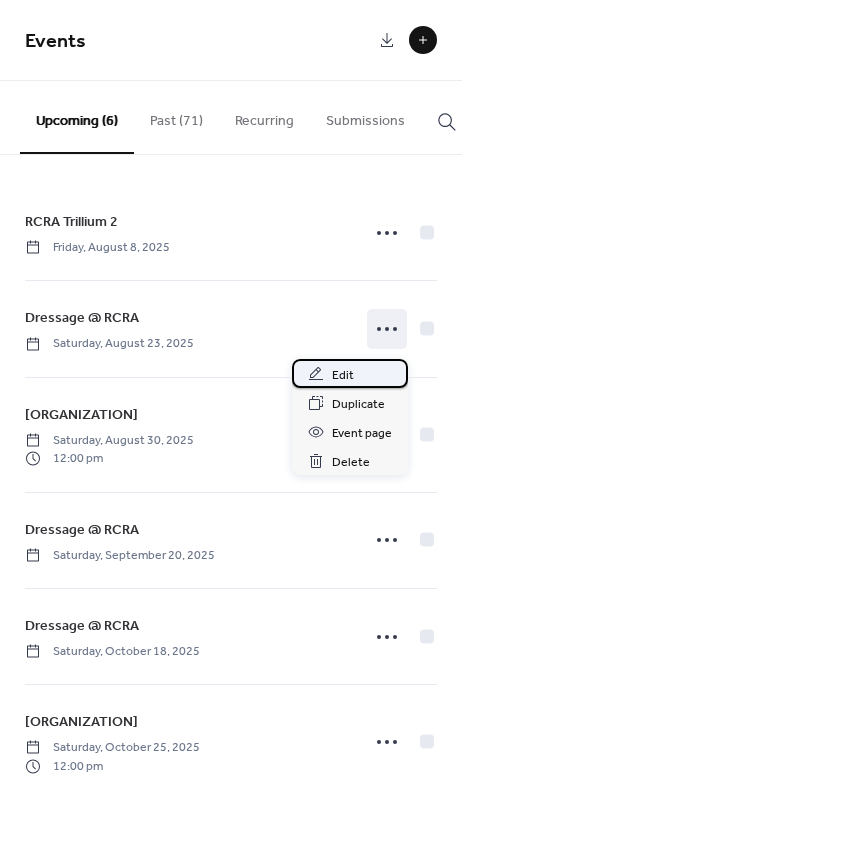 click on "Edit" at bounding box center (350, 373) 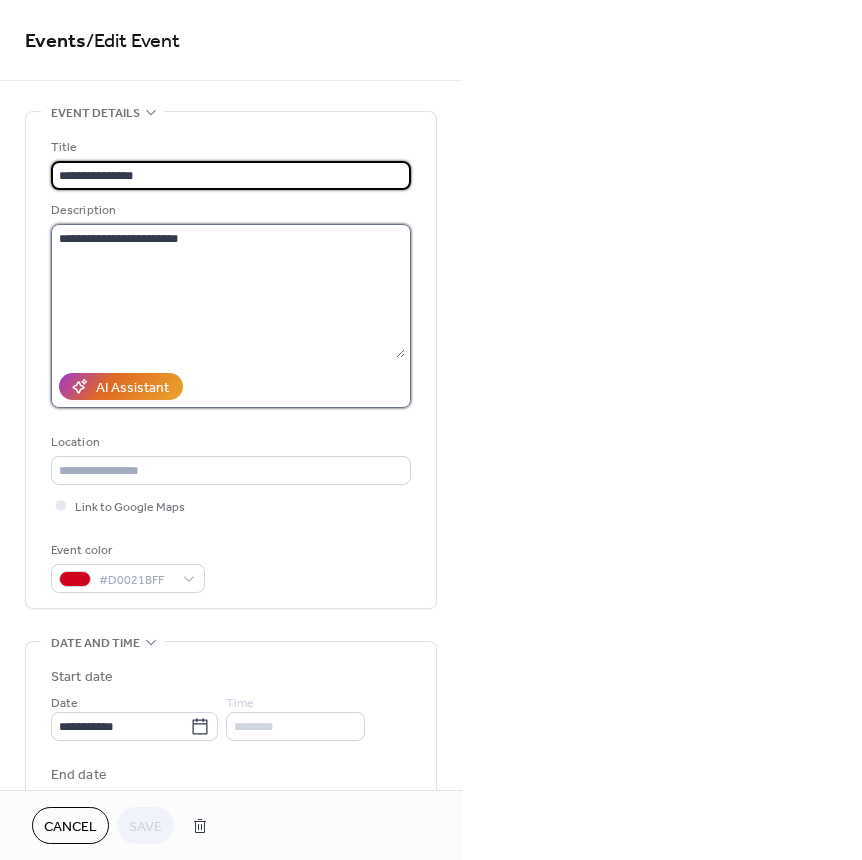 click on "**********" at bounding box center [228, 291] 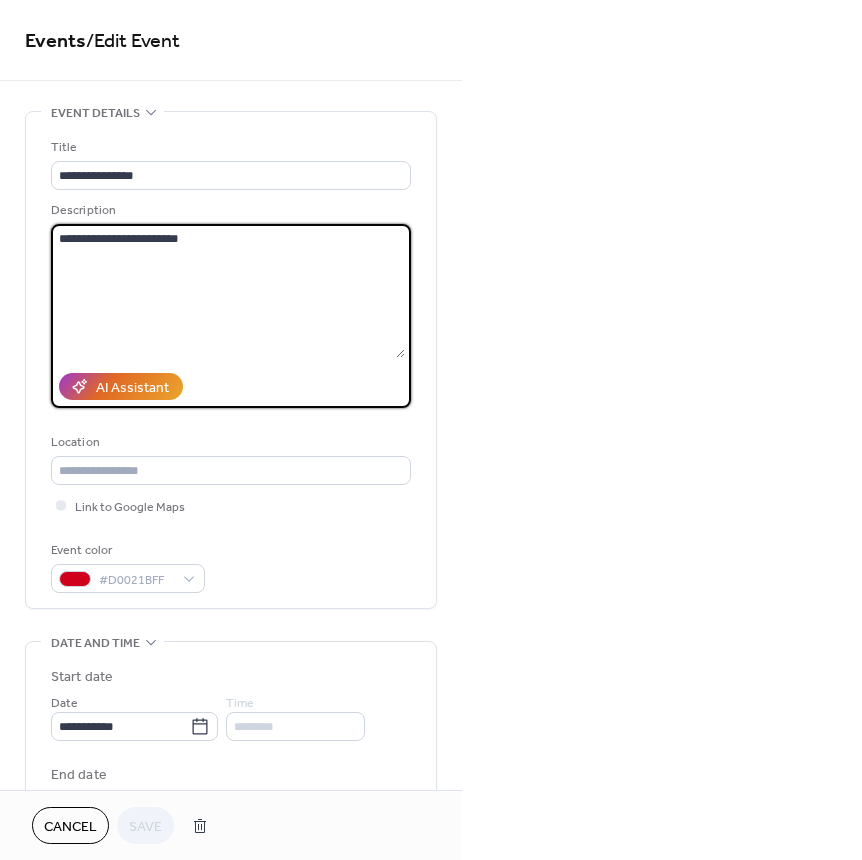 drag, startPoint x: 256, startPoint y: 249, endPoint x: 32, endPoint y: 261, distance: 224.3212 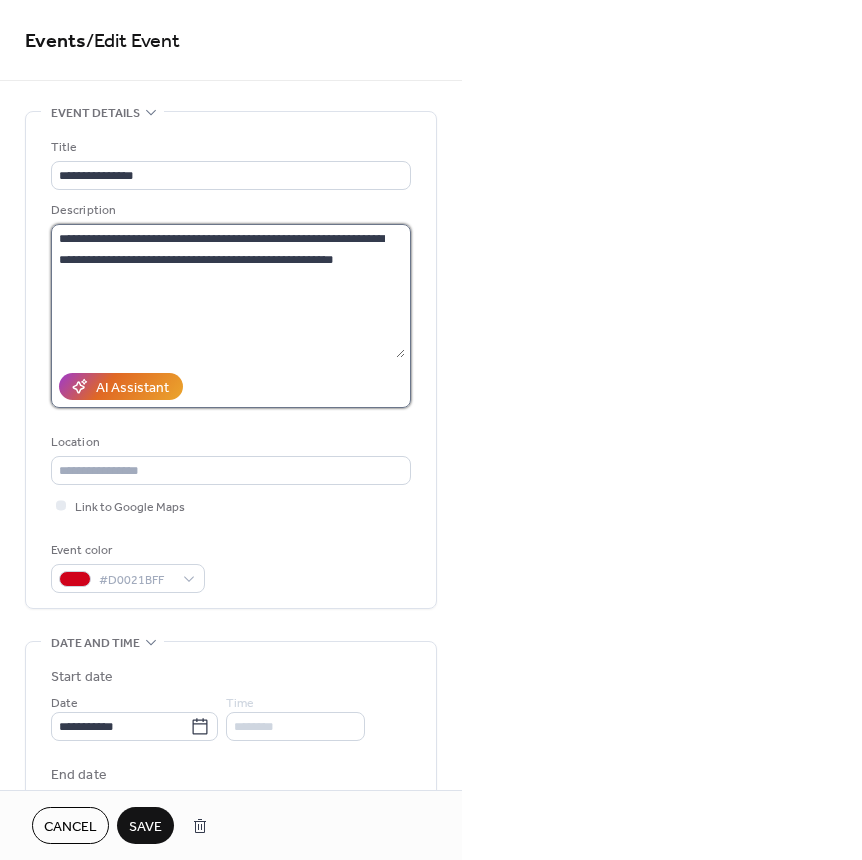 click on "**********" at bounding box center [228, 291] 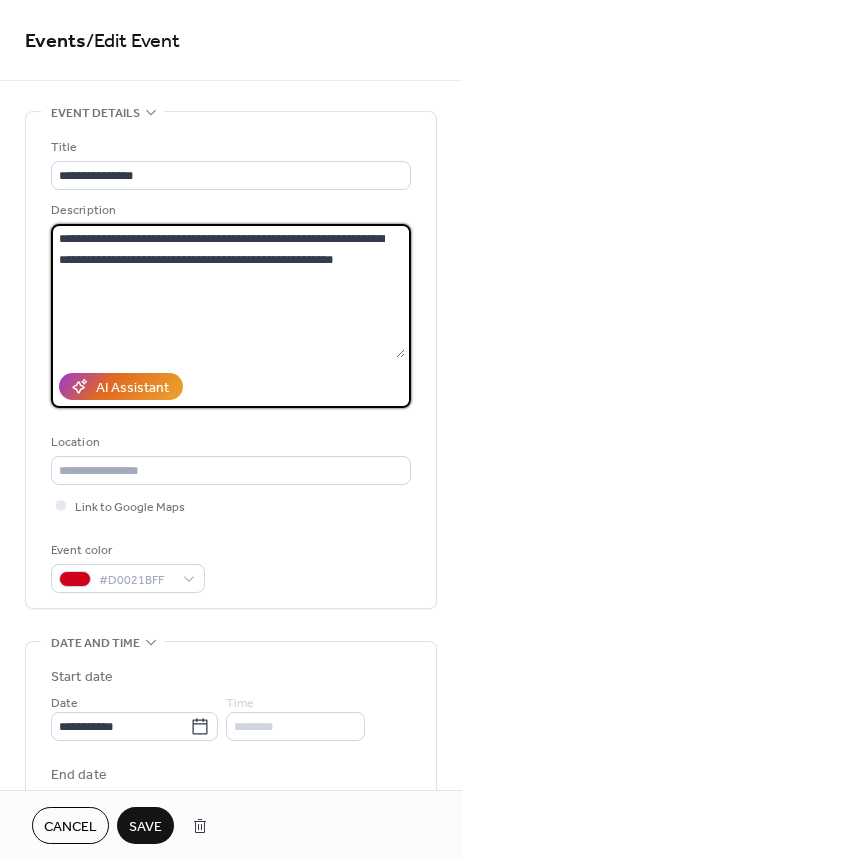 paste on "**********" 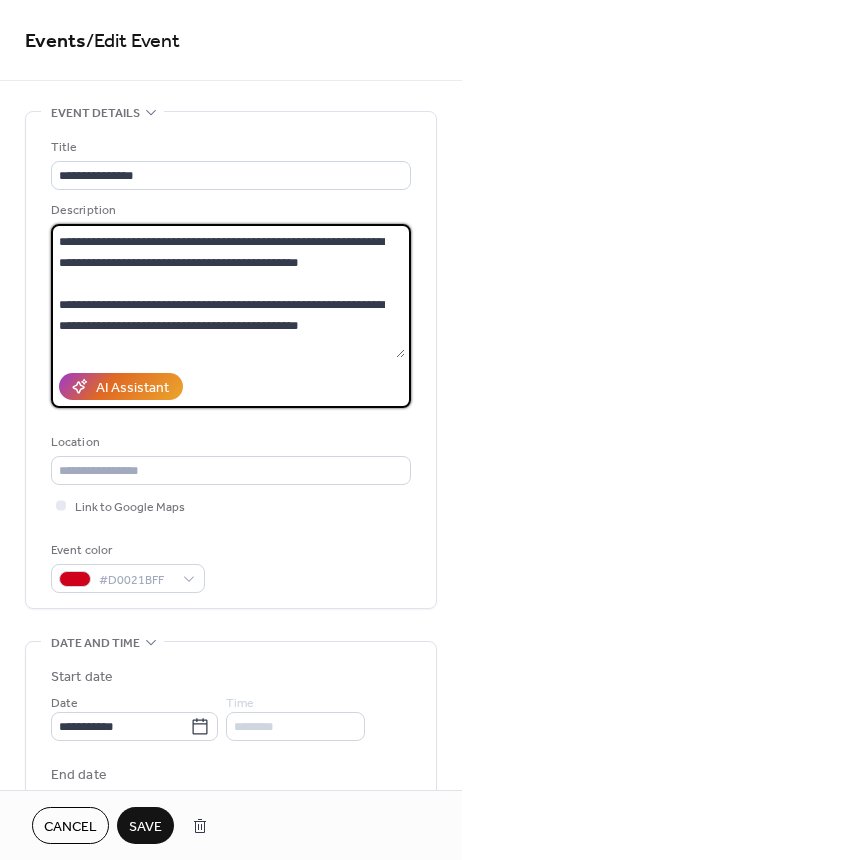 scroll, scrollTop: 0, scrollLeft: 0, axis: both 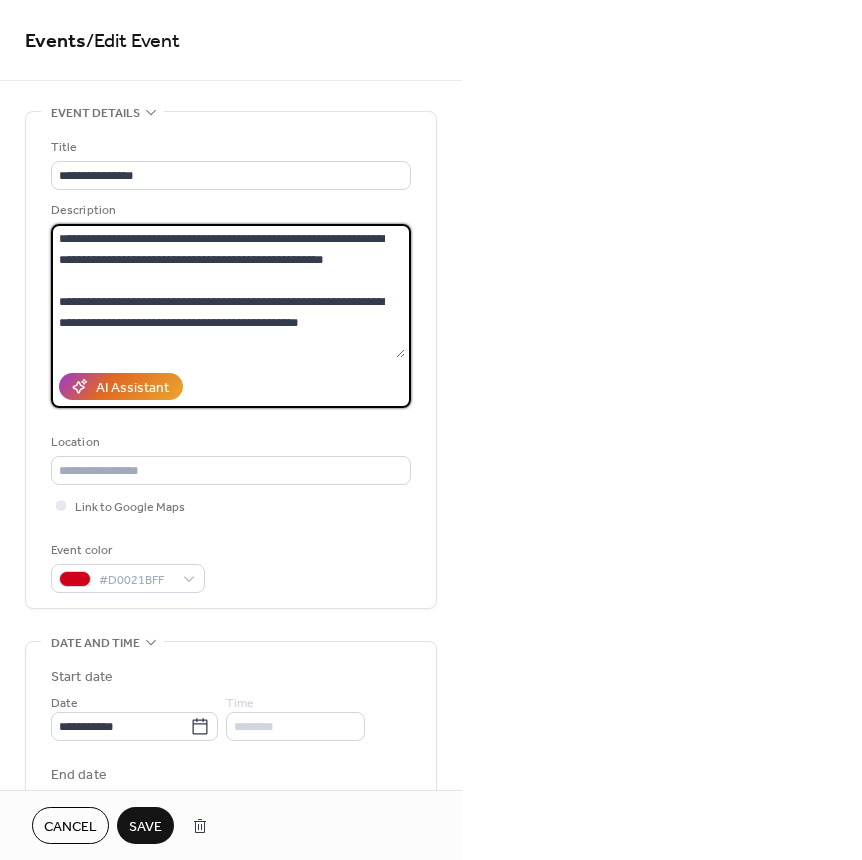 click on "**********" at bounding box center [228, 291] 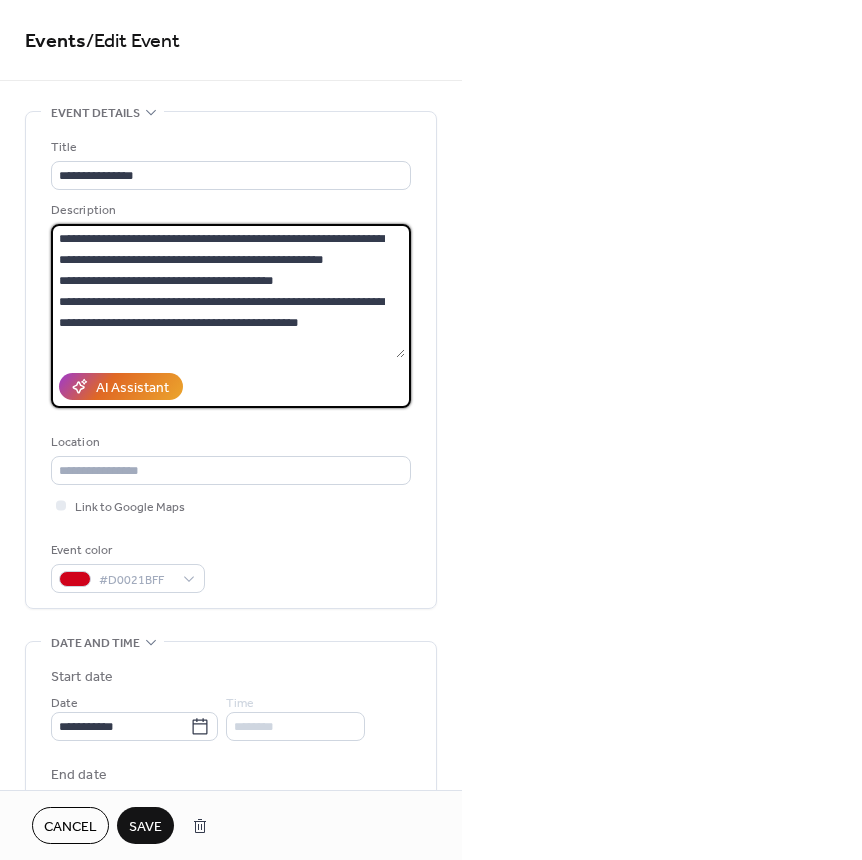 click on "**********" at bounding box center [228, 291] 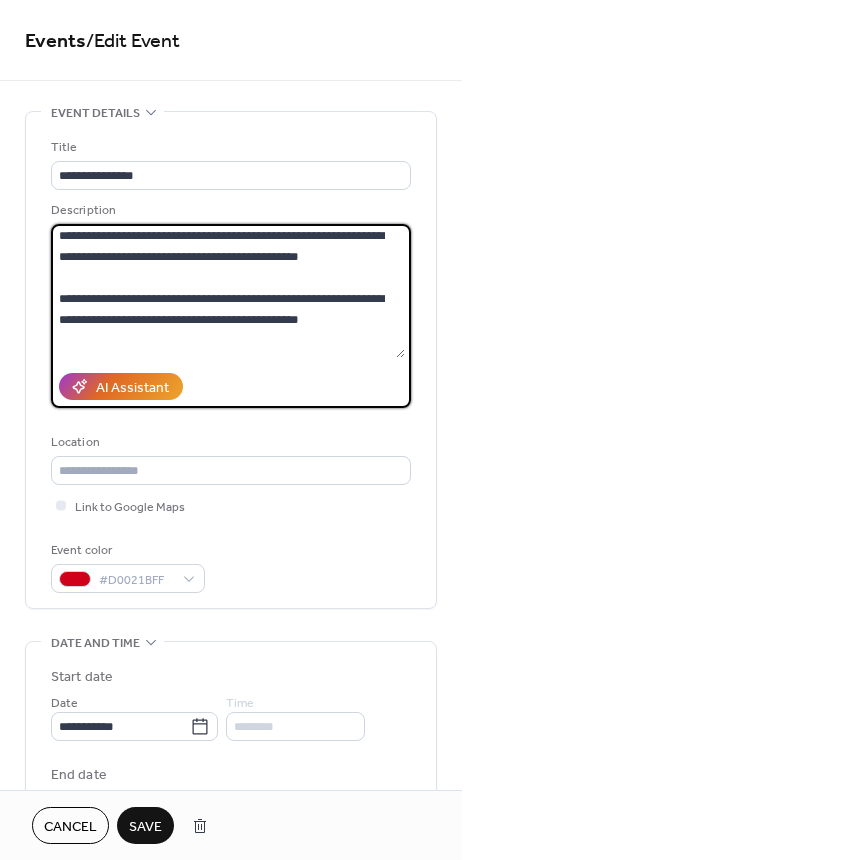 scroll, scrollTop: 0, scrollLeft: 0, axis: both 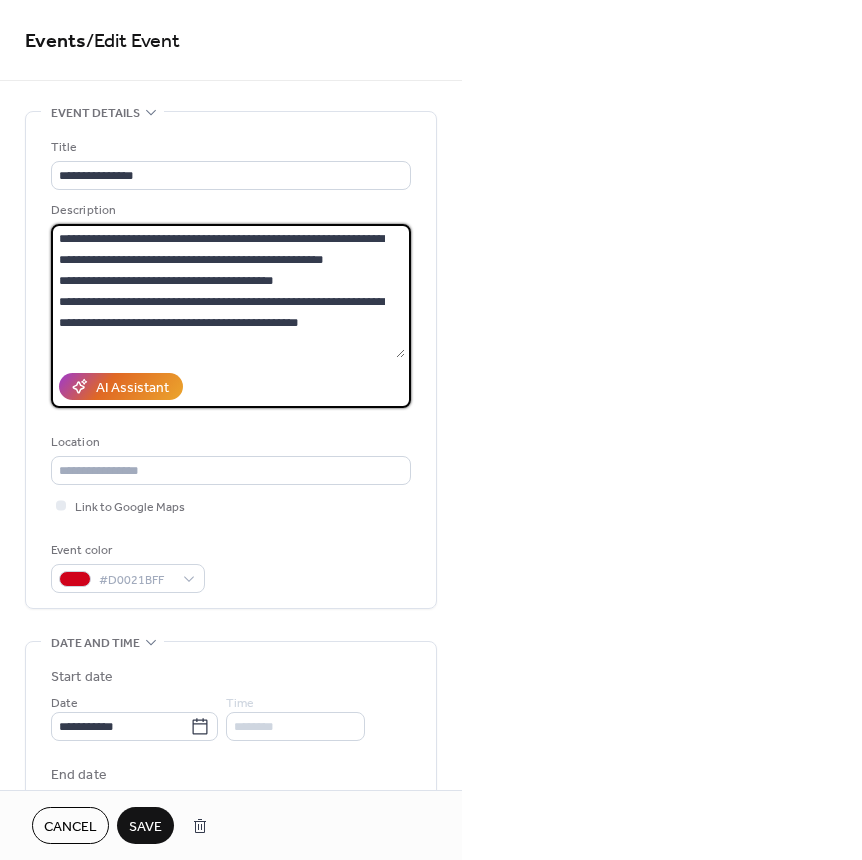 click on "**********" at bounding box center (228, 291) 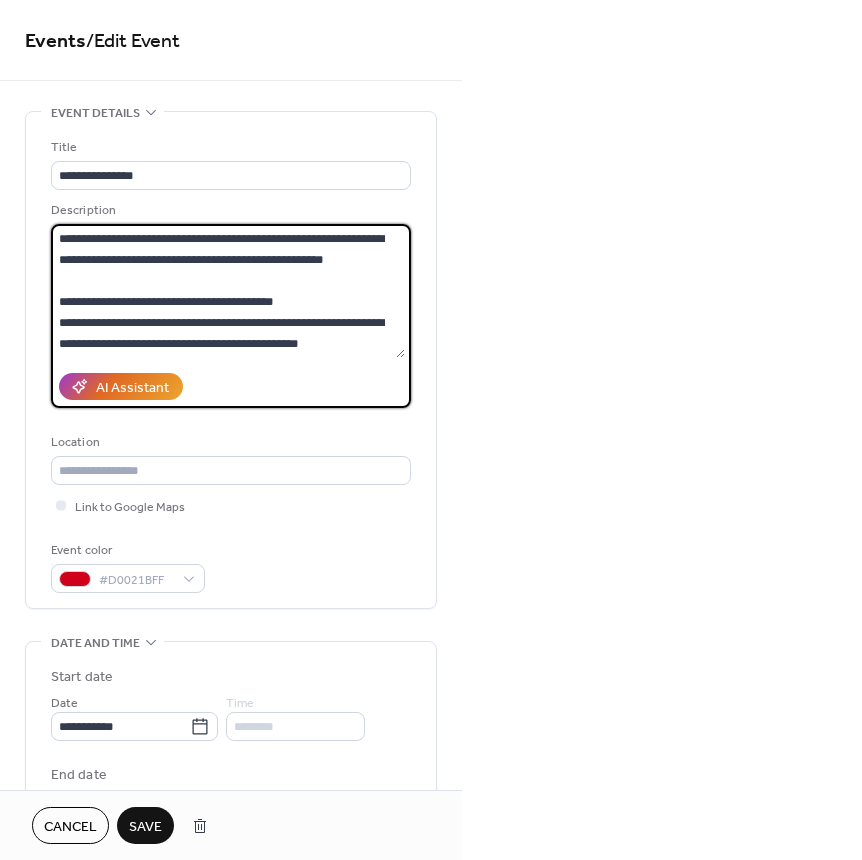 click on "**********" at bounding box center [228, 291] 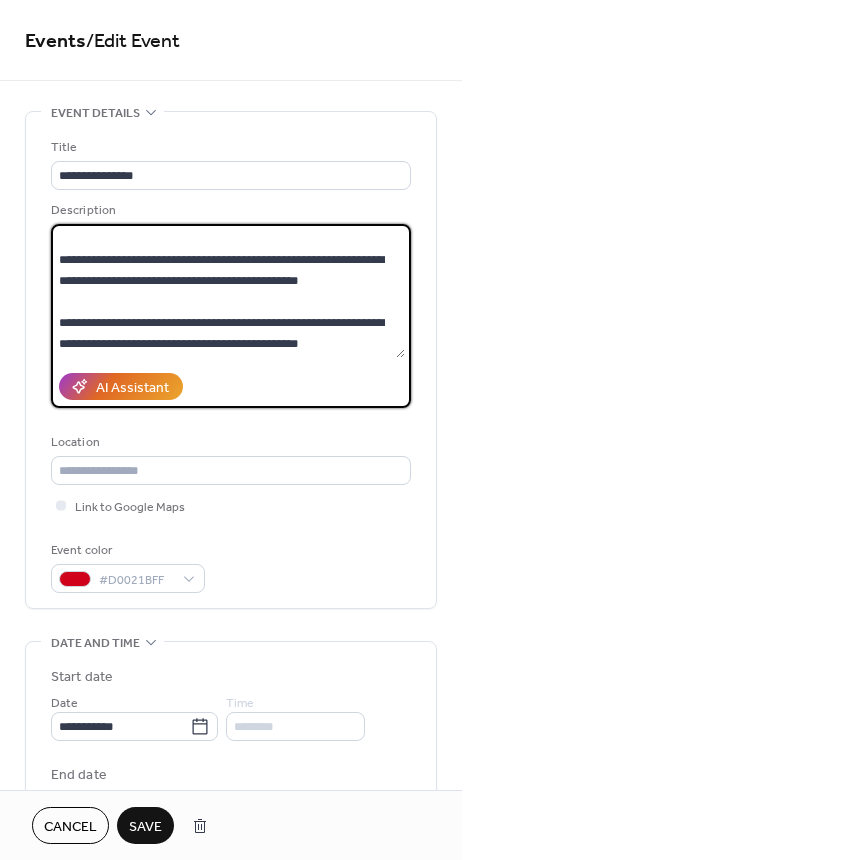 scroll, scrollTop: 273, scrollLeft: 0, axis: vertical 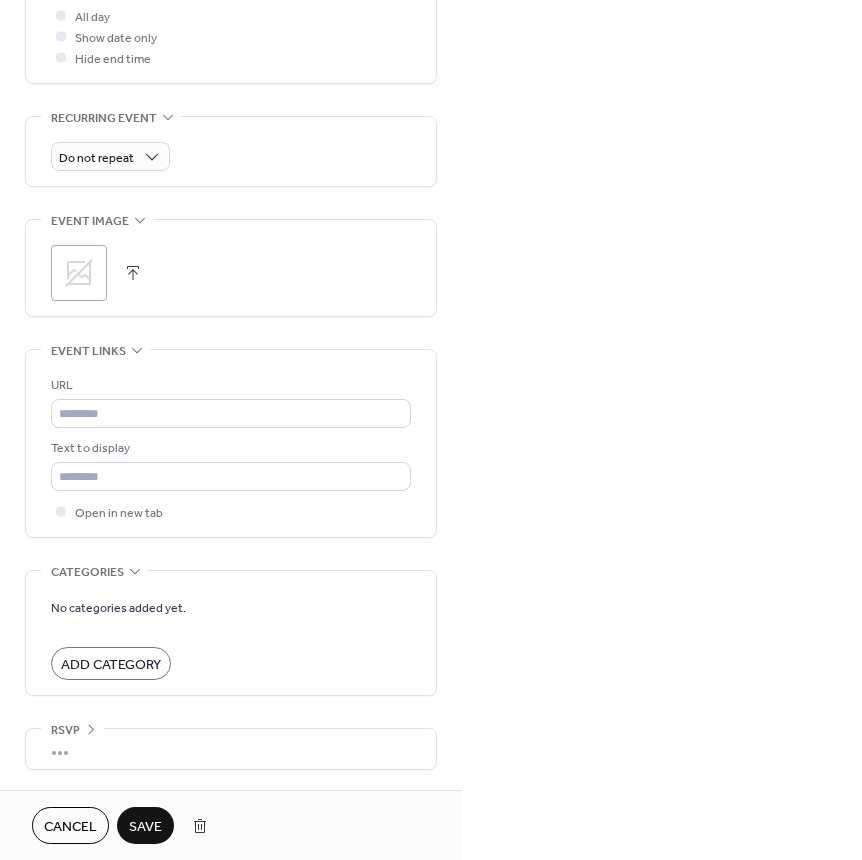 type on "**********" 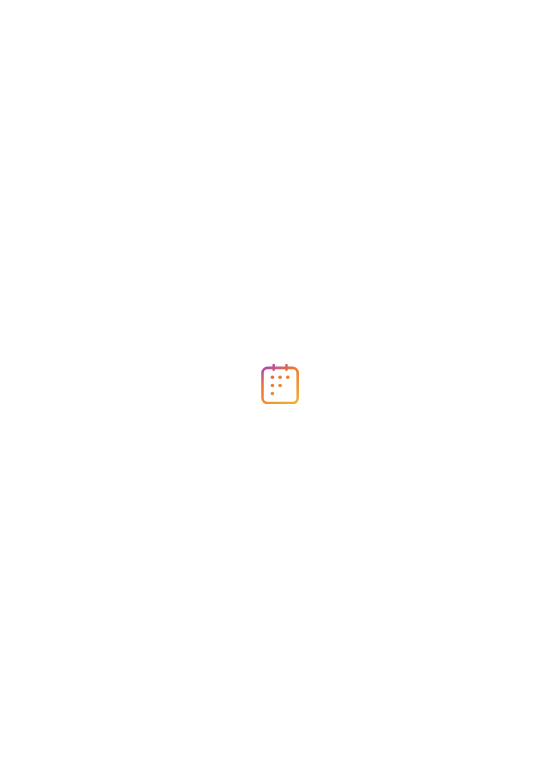 scroll, scrollTop: 0, scrollLeft: 0, axis: both 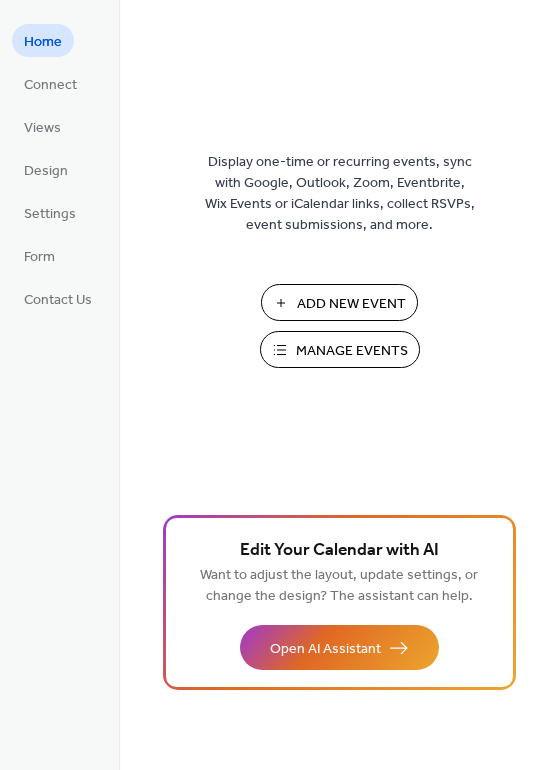 click on "Manage Events" at bounding box center [352, 351] 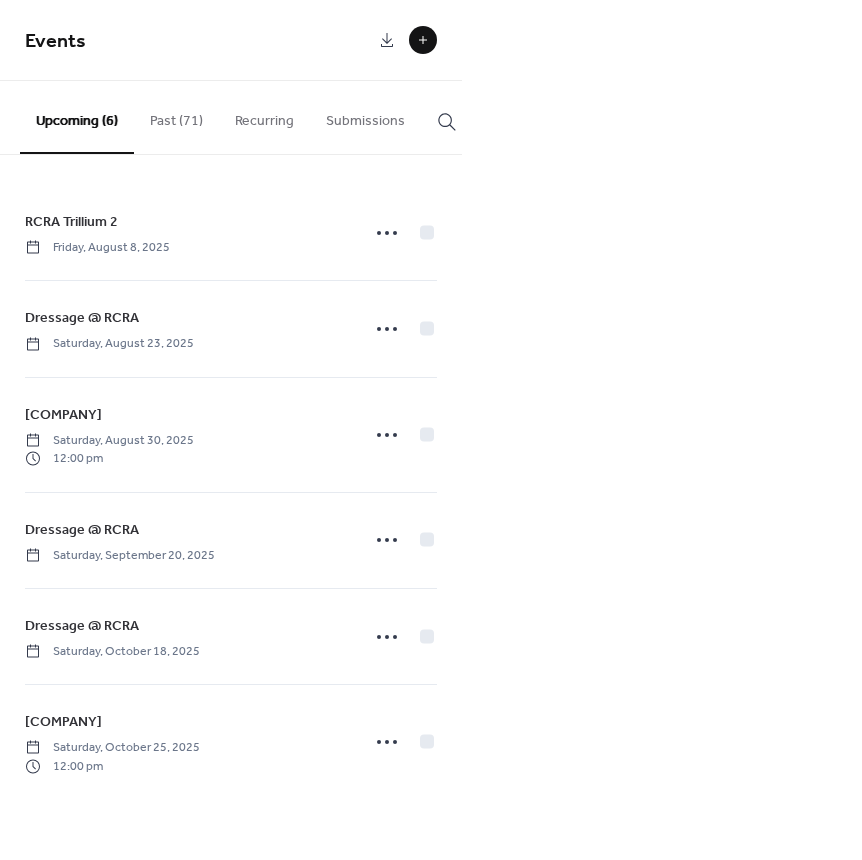 scroll, scrollTop: 0, scrollLeft: 0, axis: both 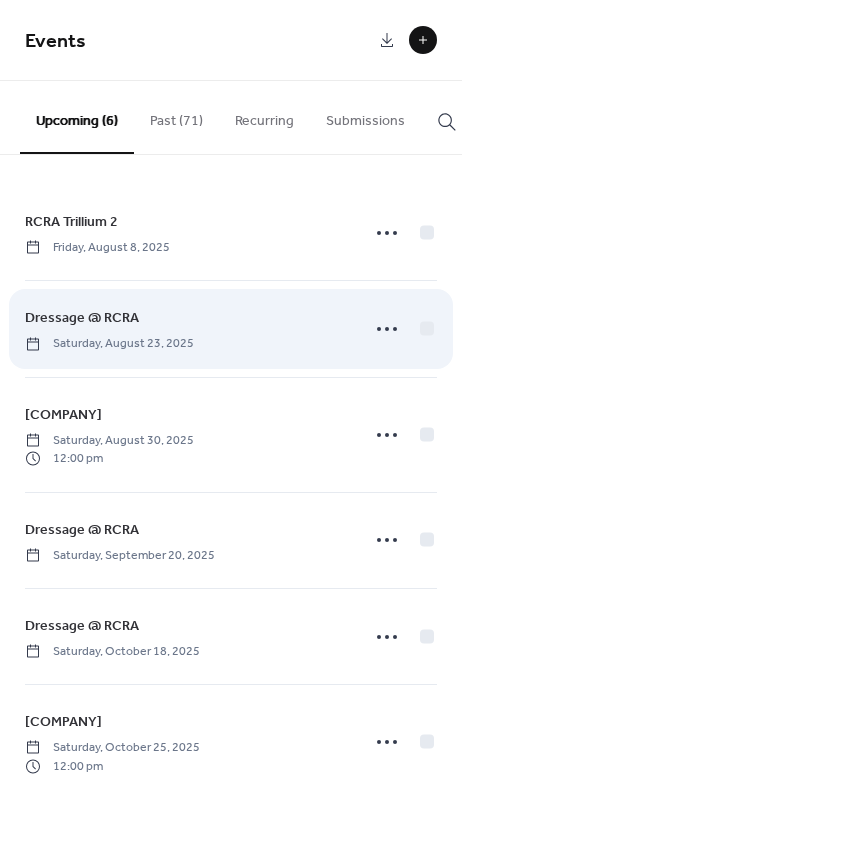 click on "Dressage @ RCRA Saturday, [DATE]" at bounding box center (186, 328) 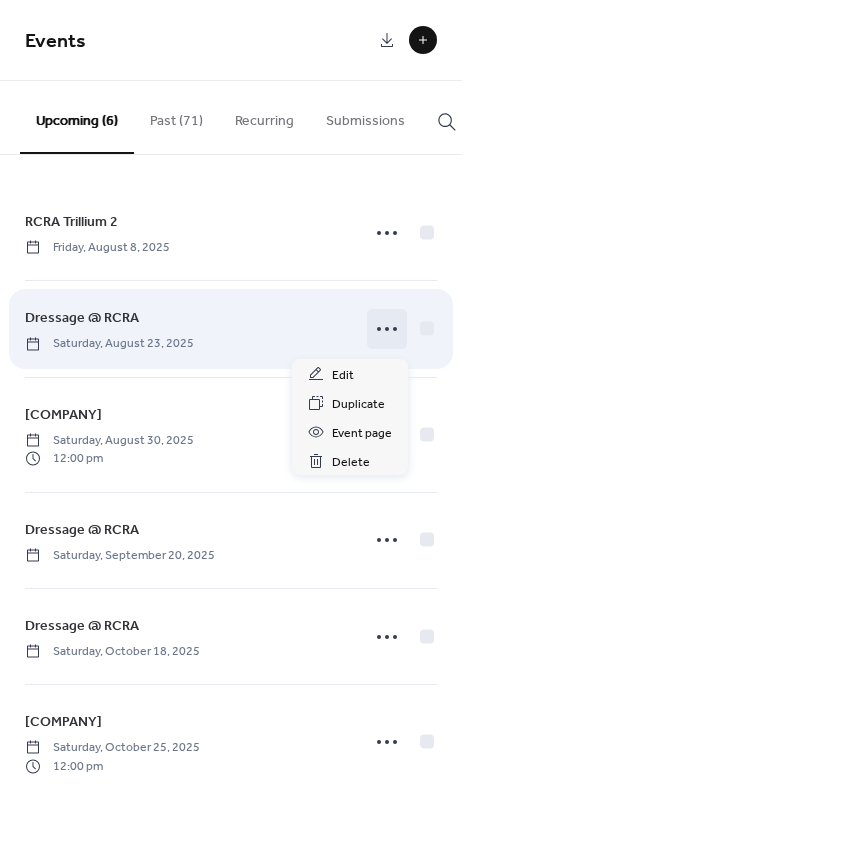 click 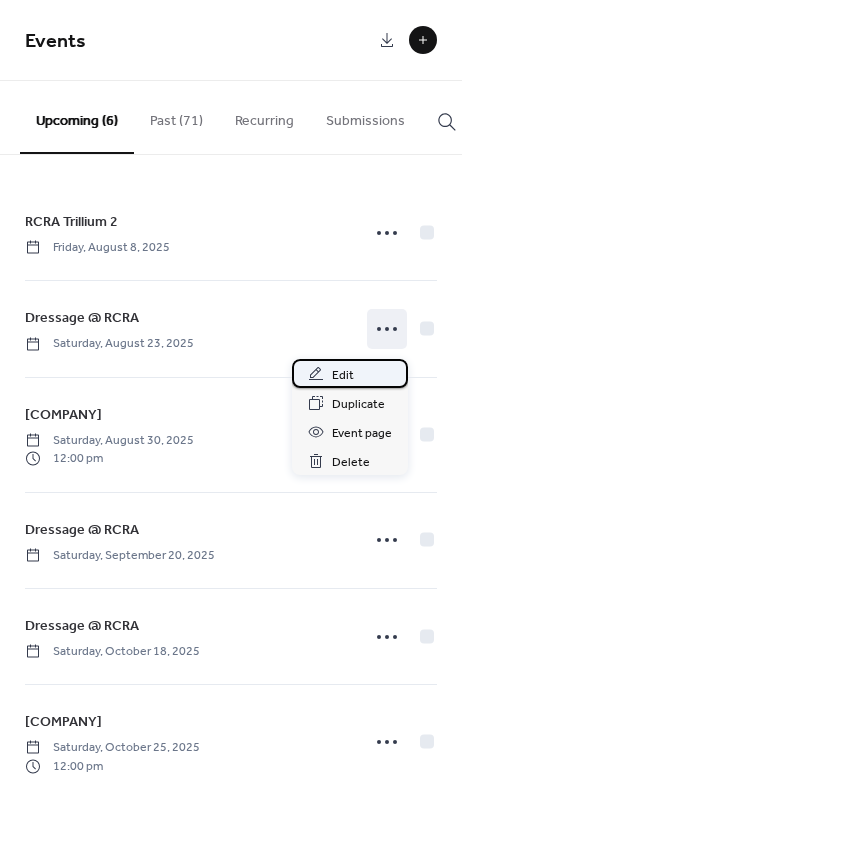 click on "Edit" at bounding box center [350, 373] 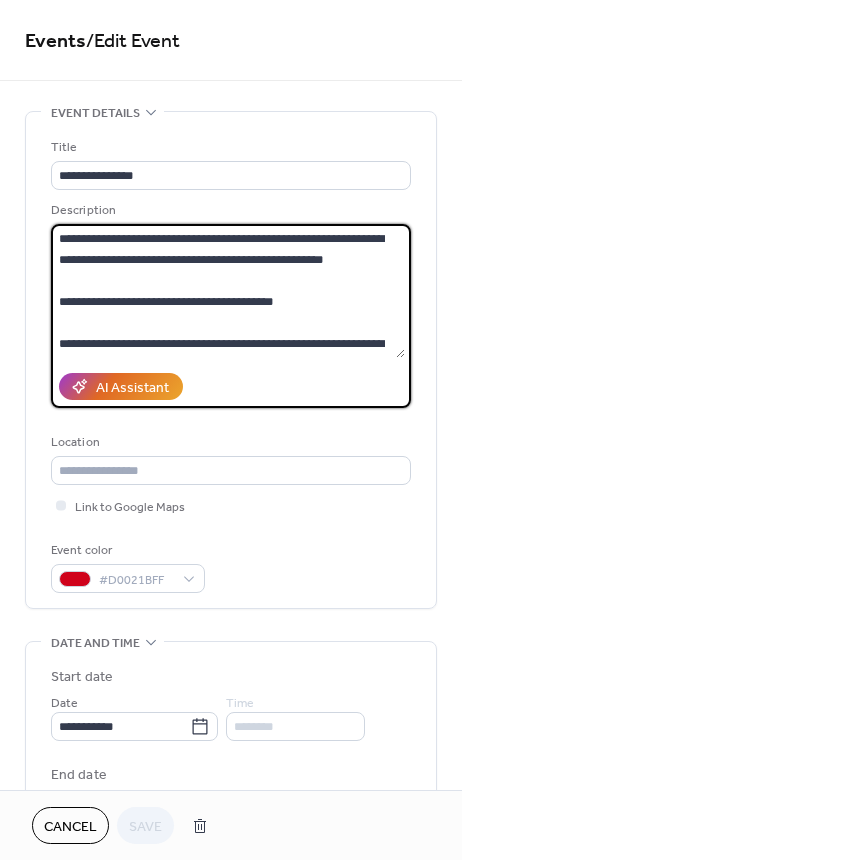 click on "**********" at bounding box center (228, 291) 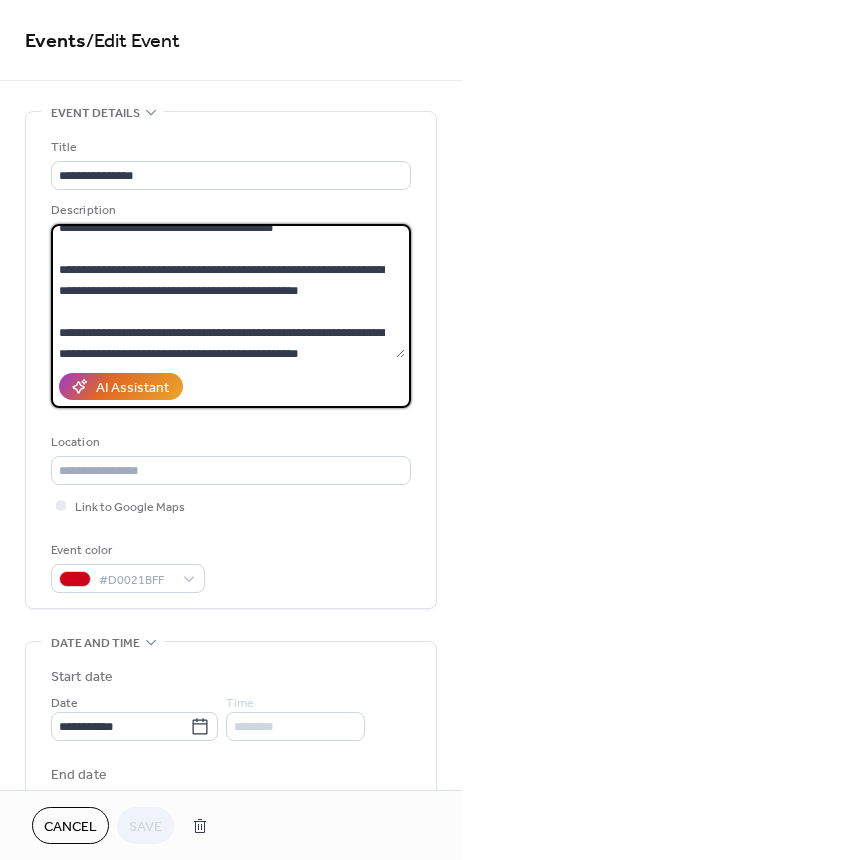 scroll, scrollTop: 73, scrollLeft: 0, axis: vertical 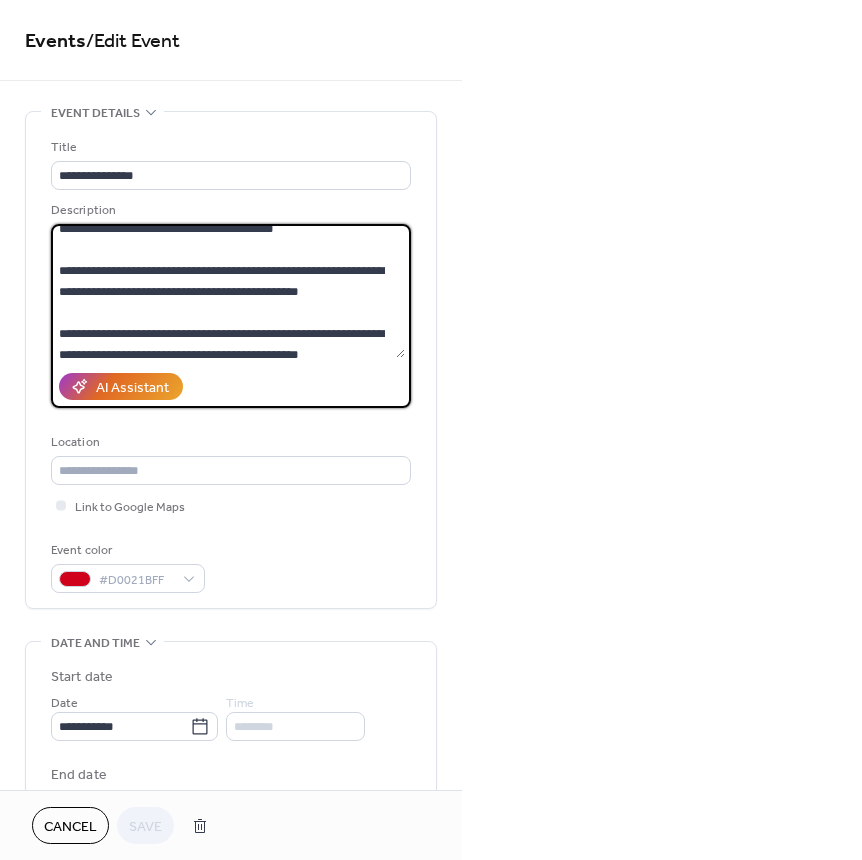 click on "**********" at bounding box center [228, 291] 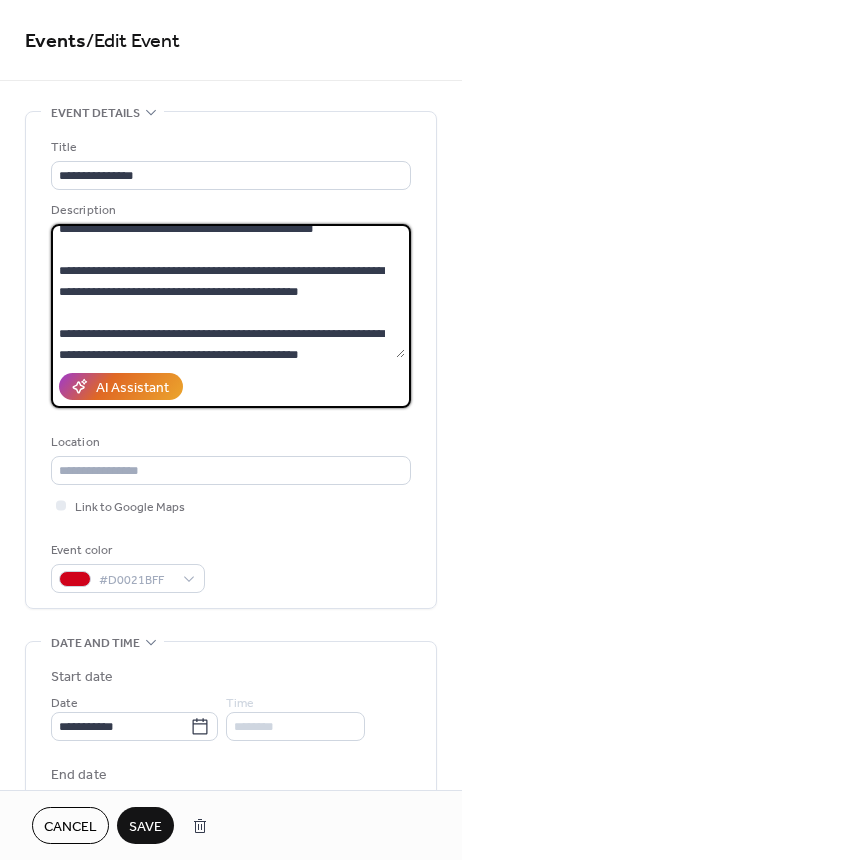 click on "**********" at bounding box center [228, 291] 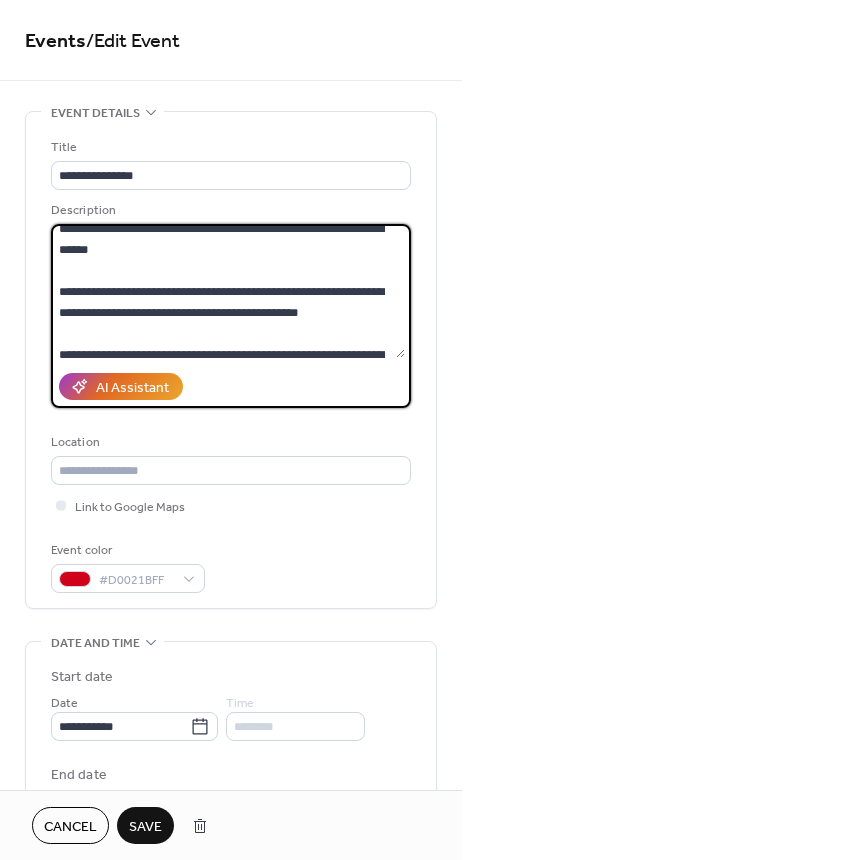 click on "**********" at bounding box center [228, 291] 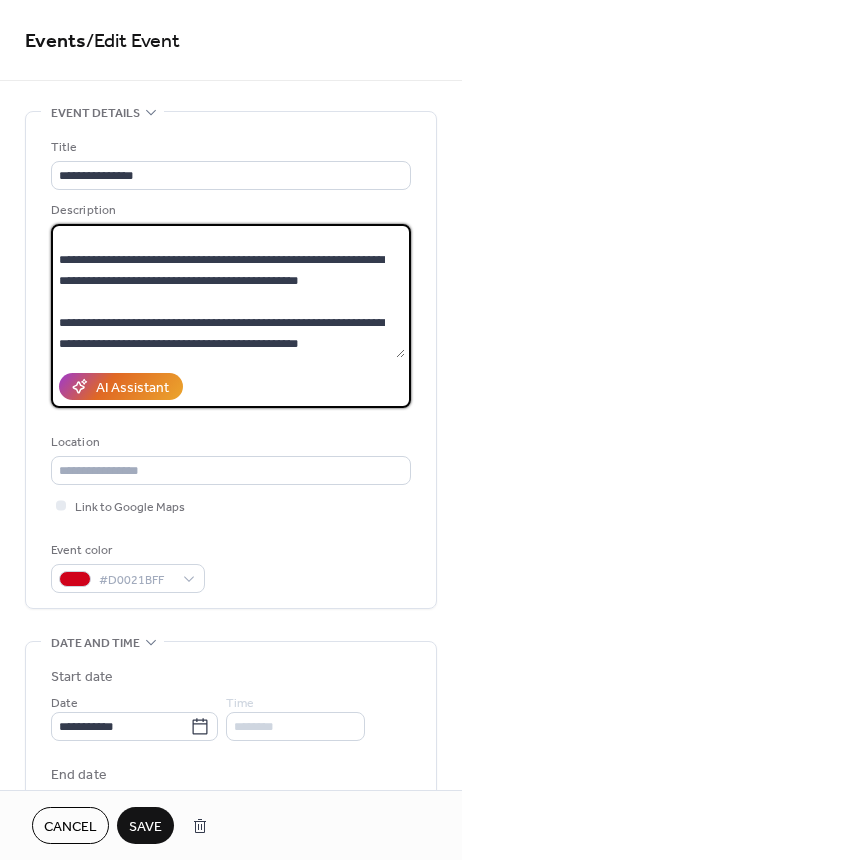 scroll, scrollTop: 294, scrollLeft: 0, axis: vertical 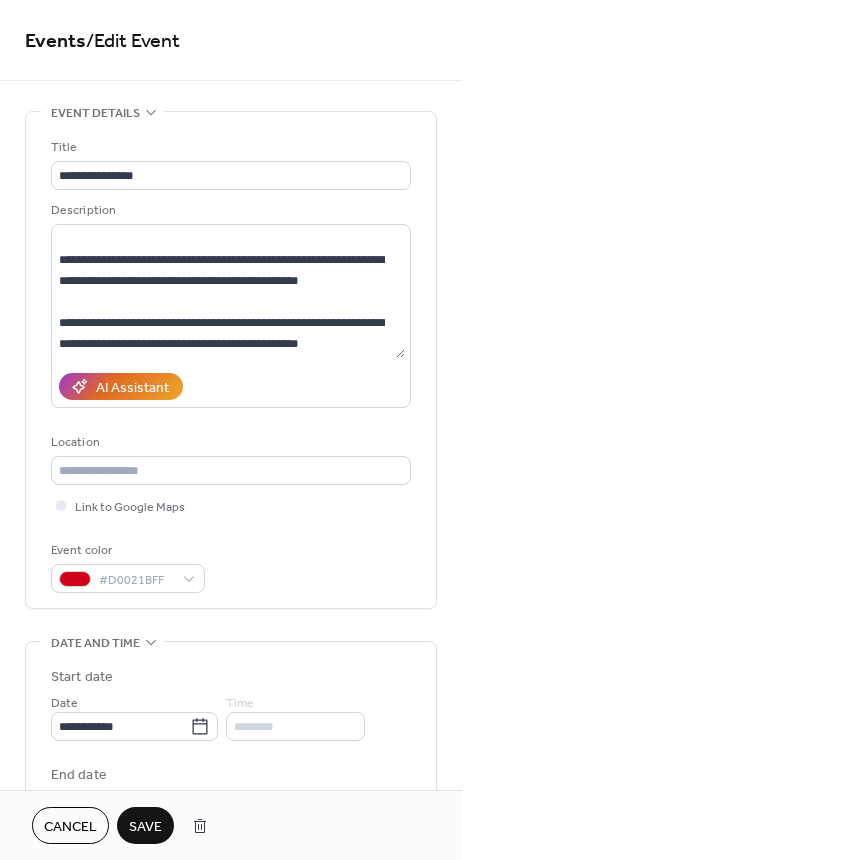 click on "Save" at bounding box center [145, 827] 